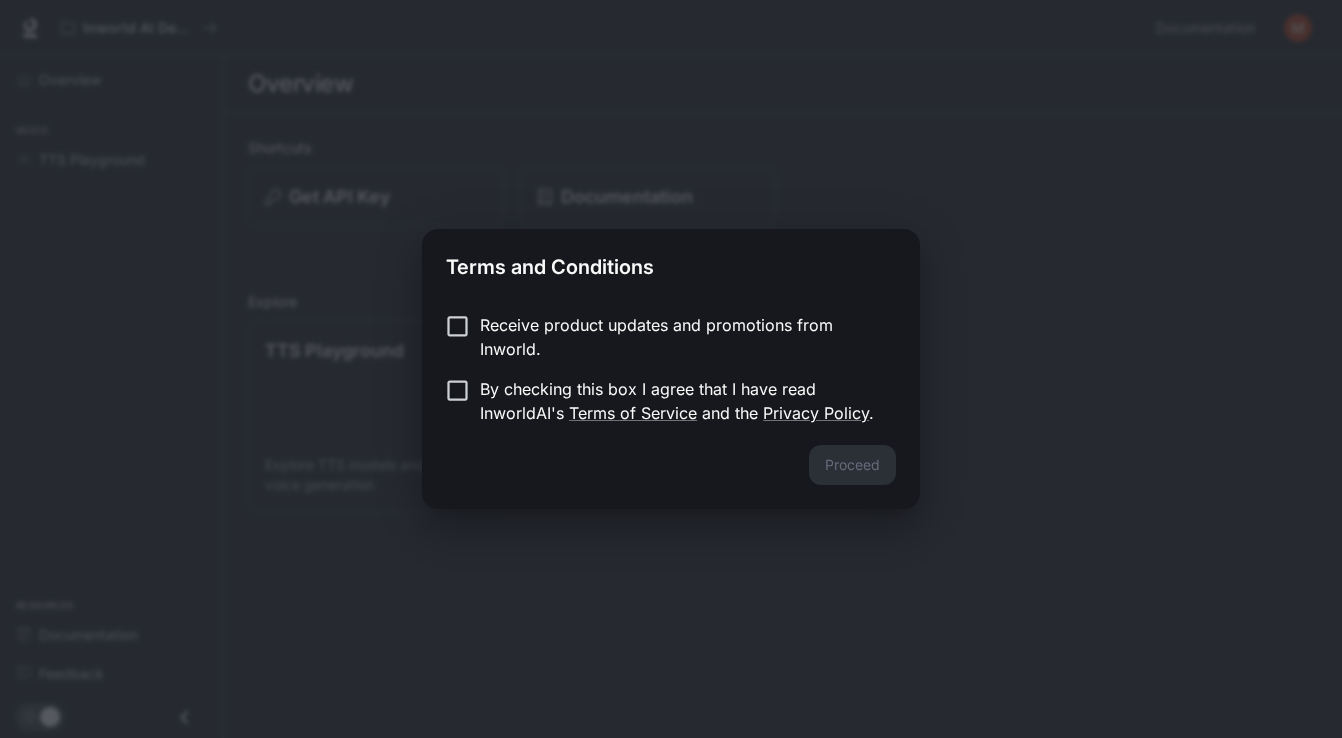 scroll, scrollTop: 0, scrollLeft: 0, axis: both 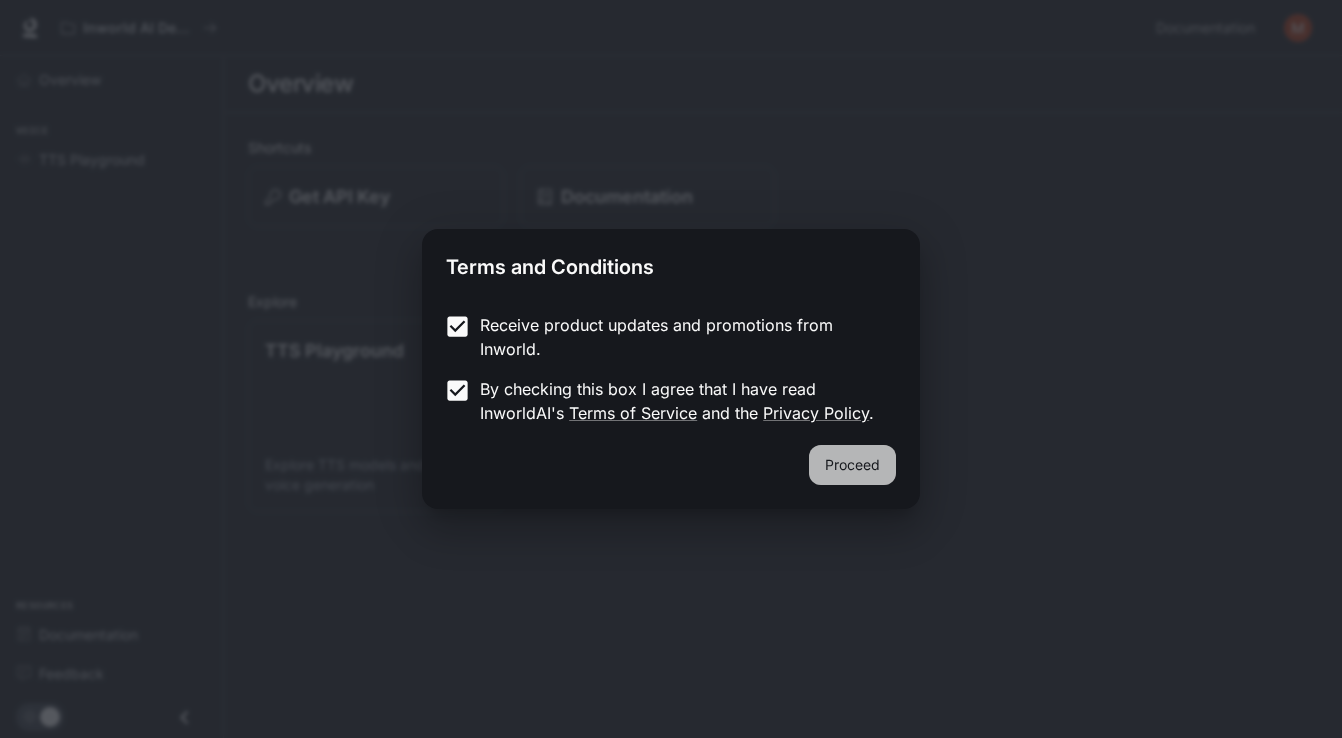 click on "Proceed" at bounding box center (852, 465) 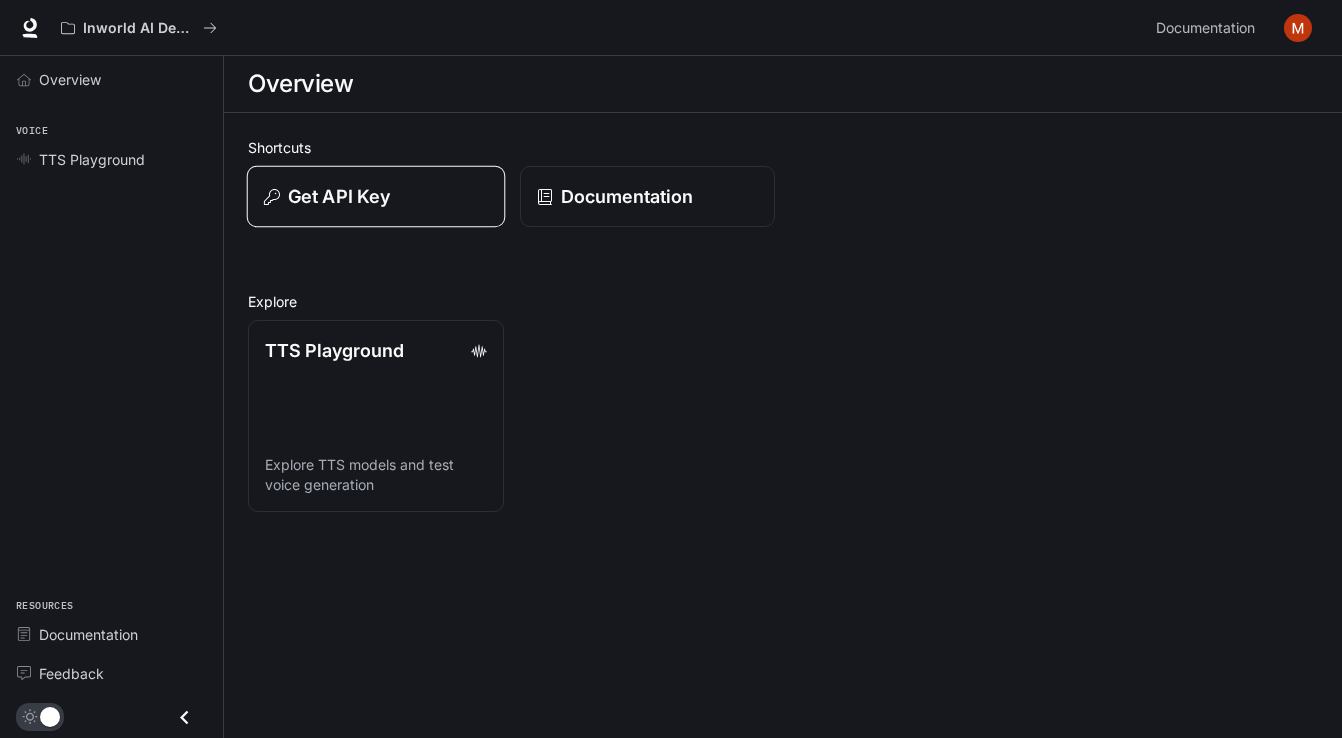 click on "Get API Key" at bounding box center [339, 196] 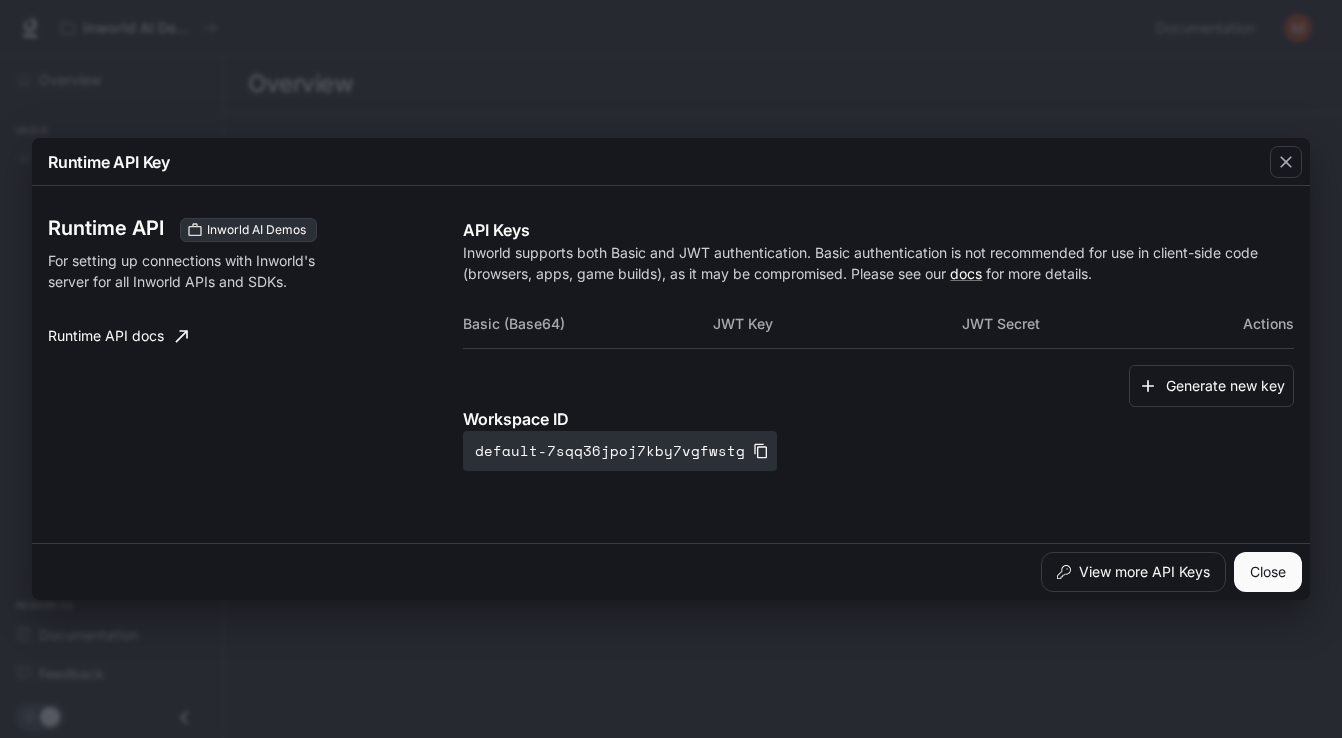 click on "Close" at bounding box center [1268, 572] 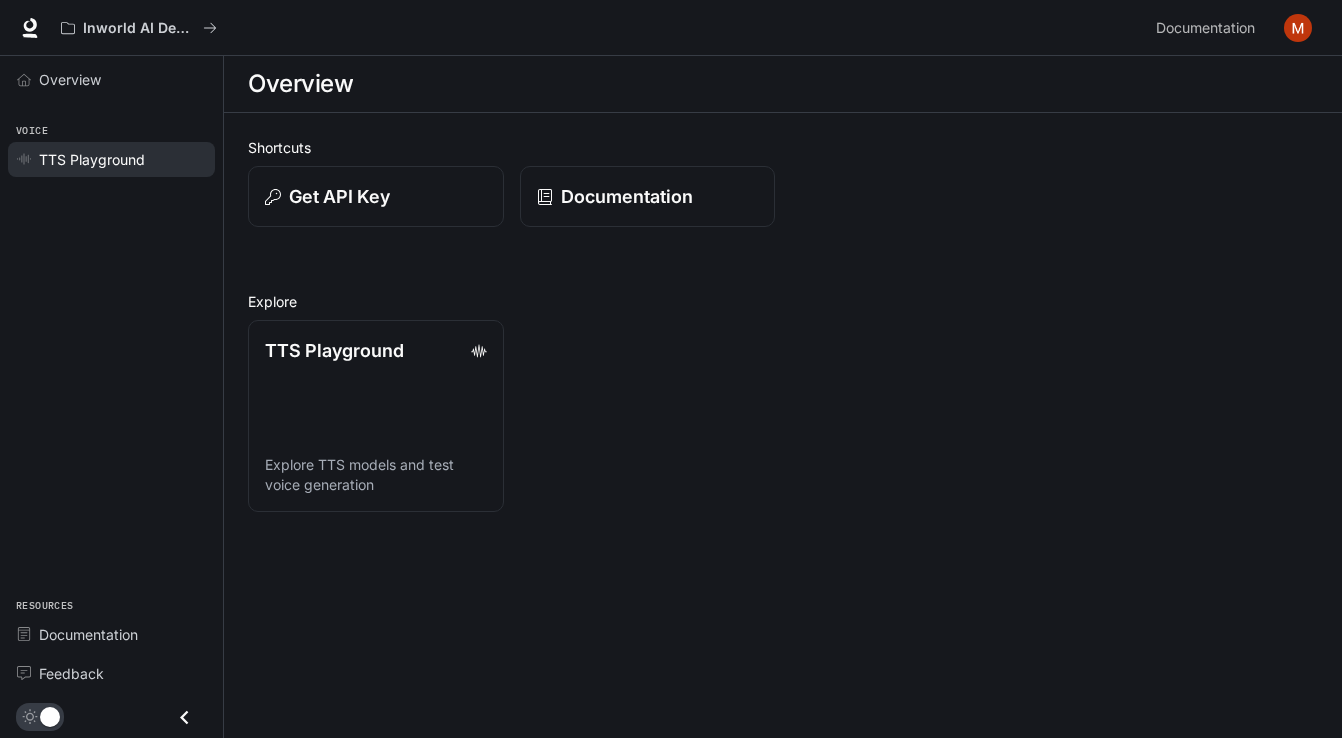 click on "TTS Playground" at bounding box center (92, 159) 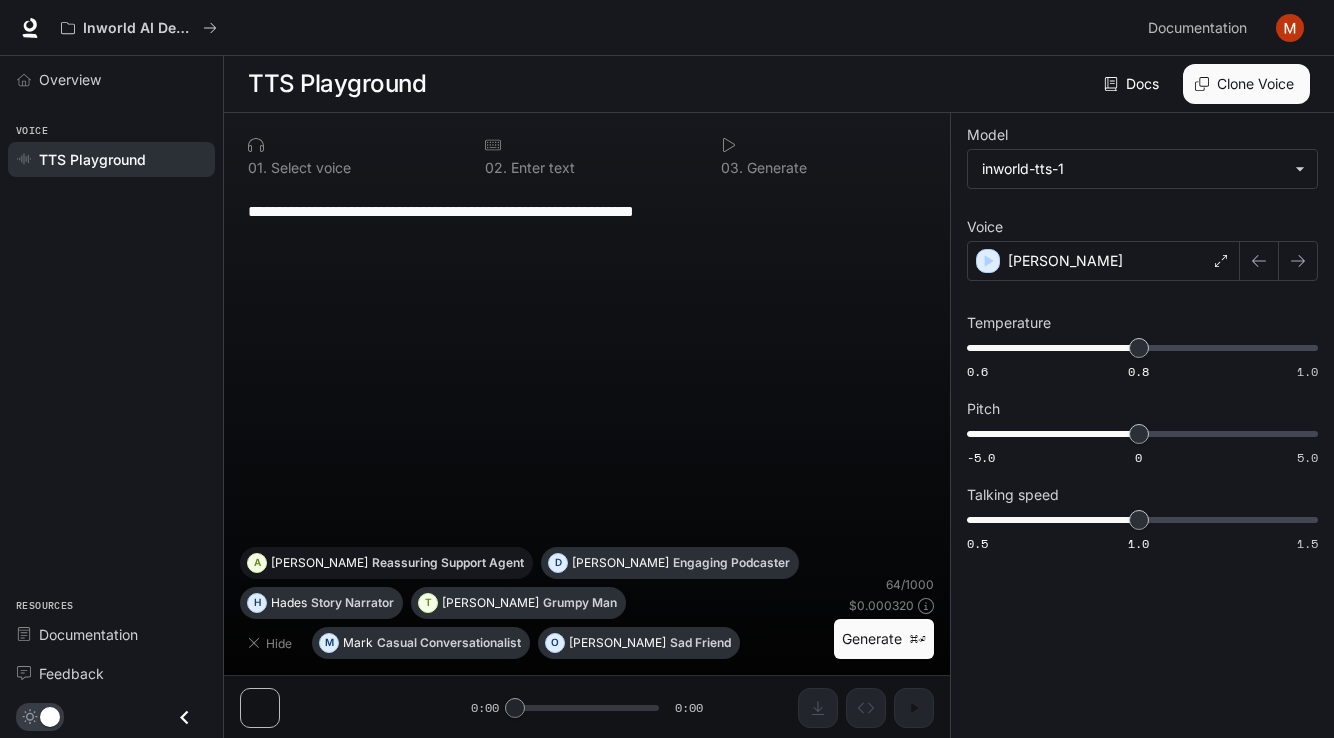 click on "Reassuring Support Agent" at bounding box center (448, 563) 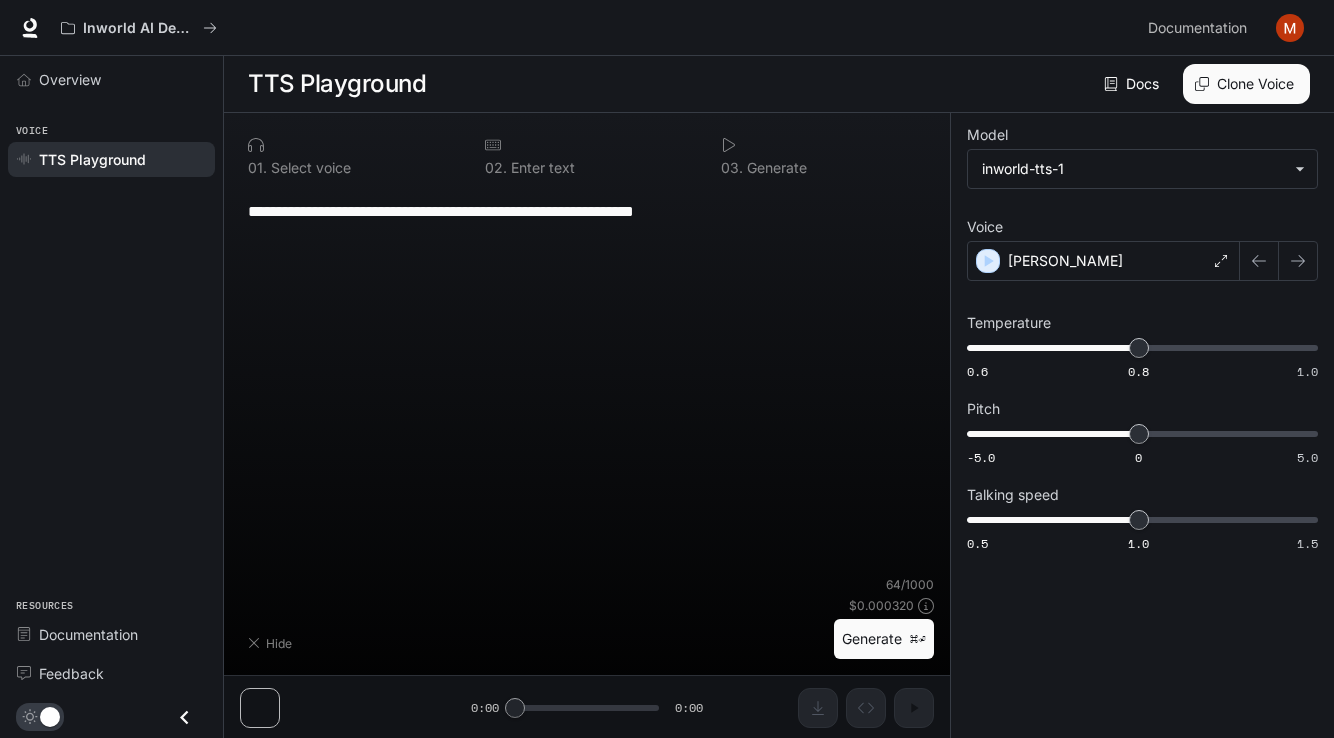 type on "**********" 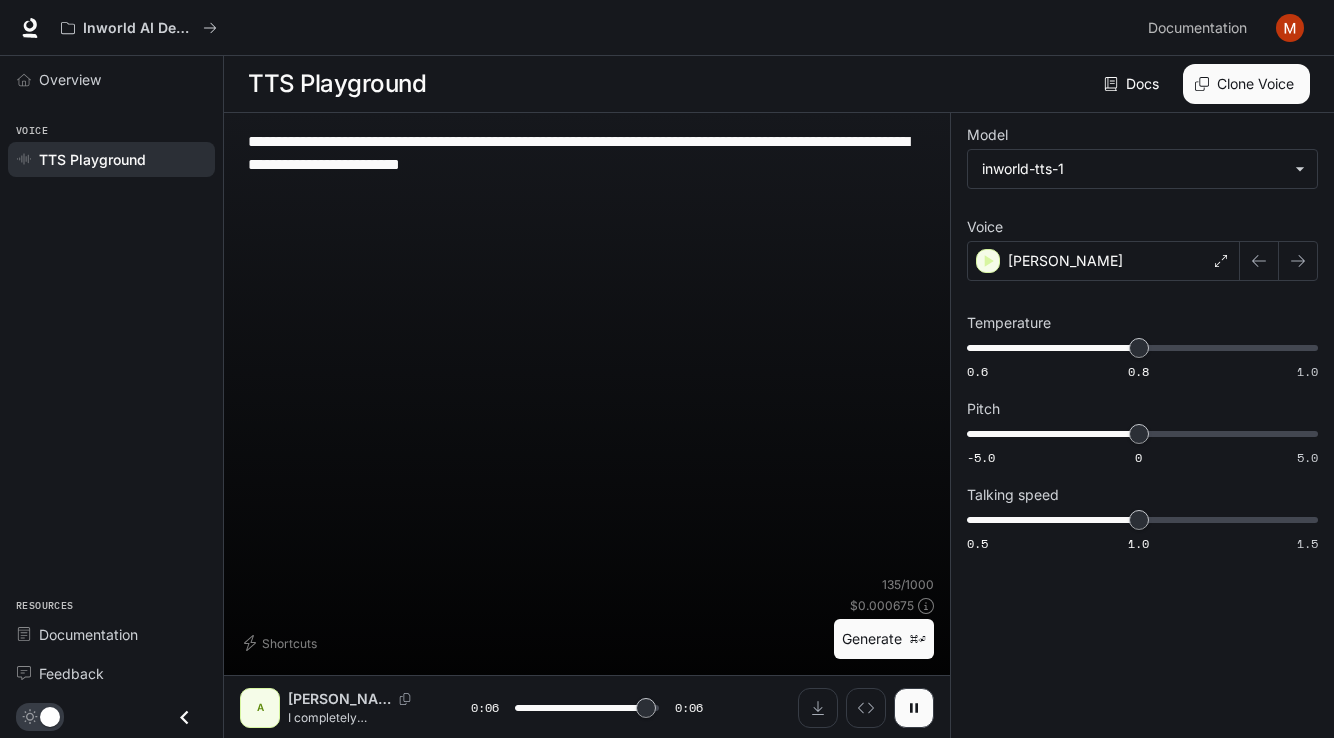 click on "I completely understand your frustration with this situation. Let me look into your account details and find the best solution for you." at bounding box center (355, 717) 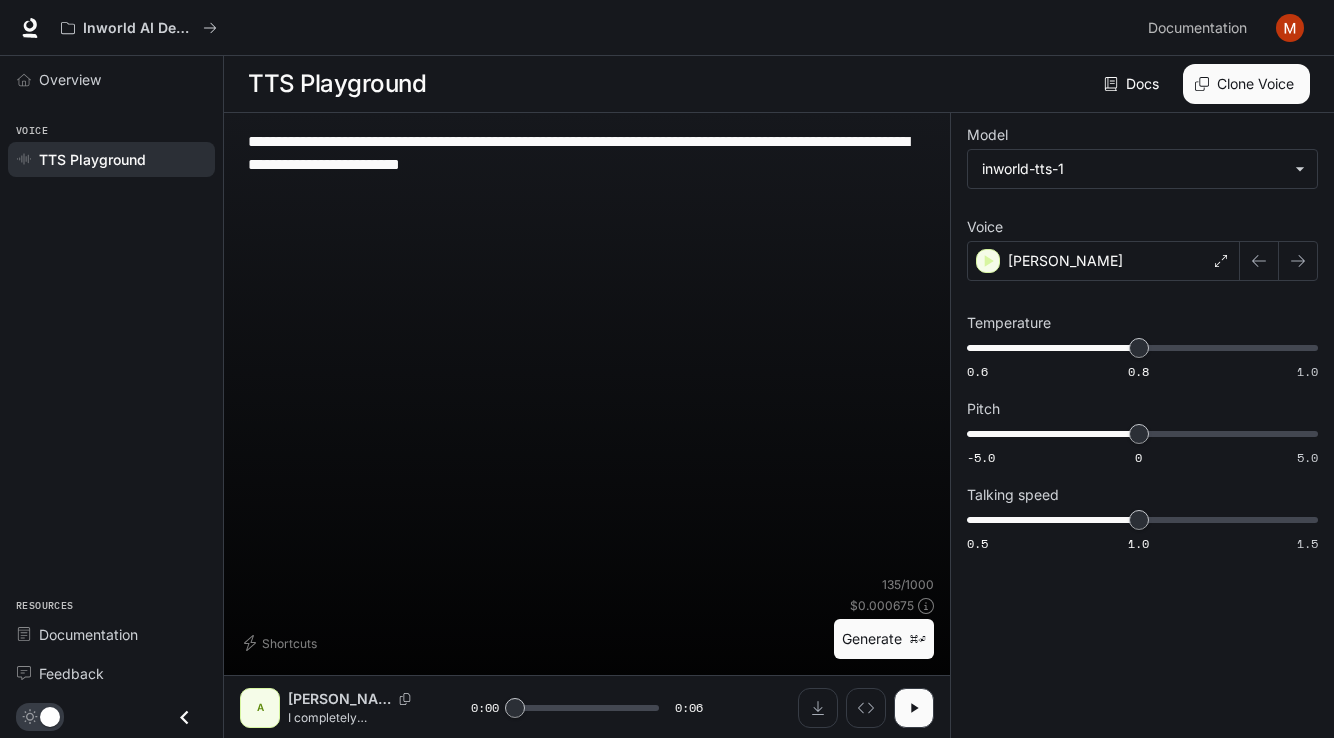 click 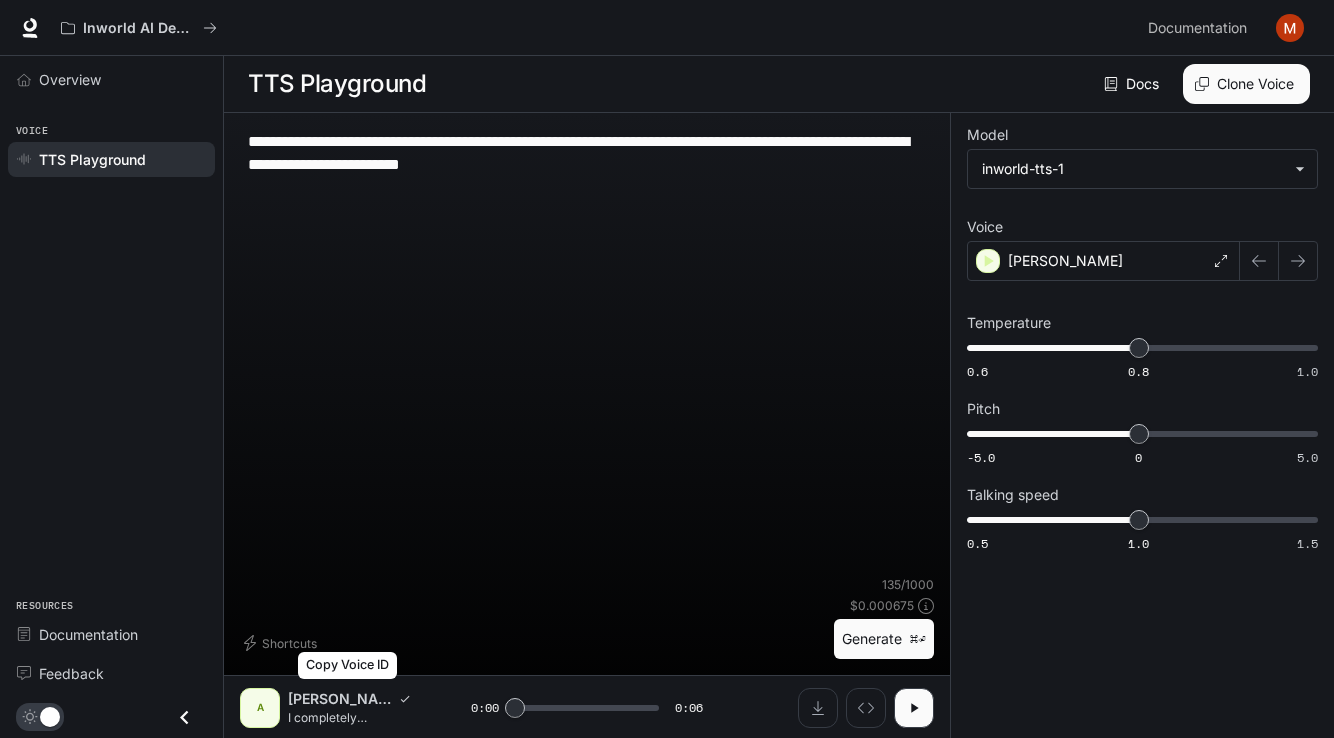 click 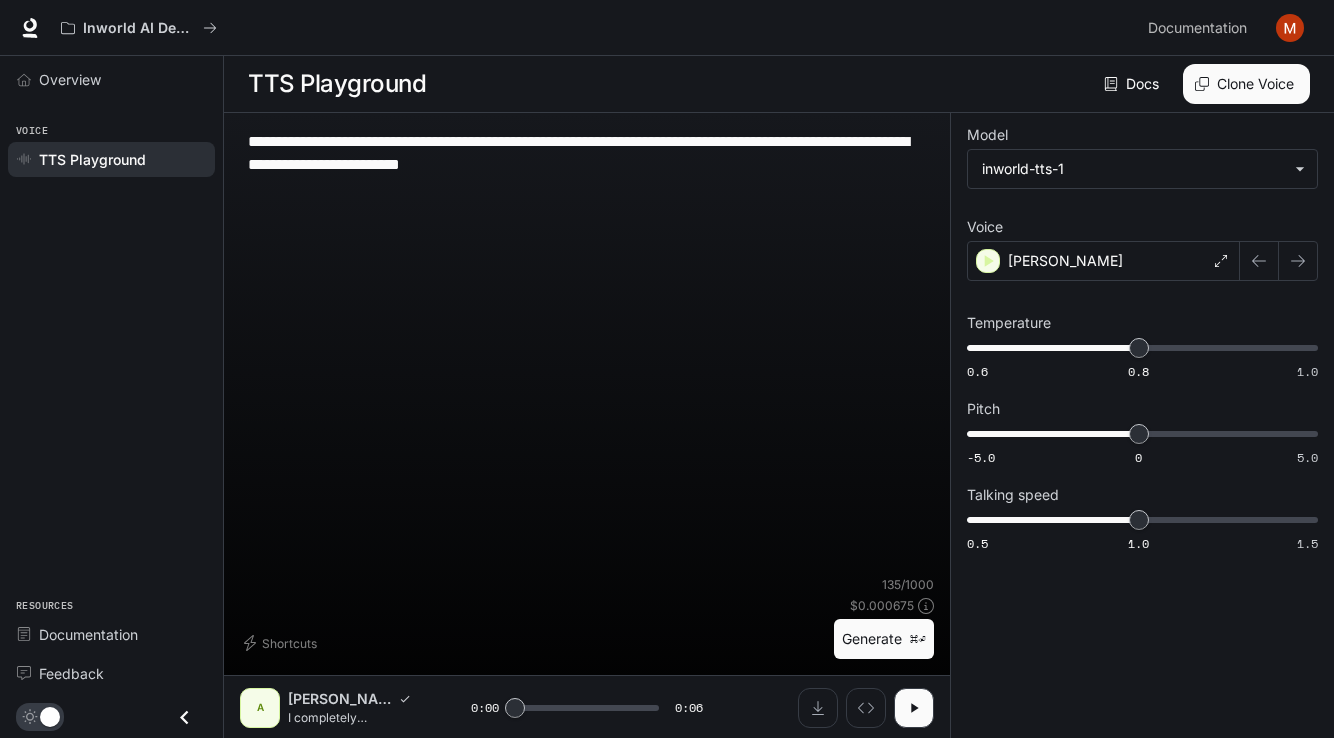 click on "A" at bounding box center [260, 708] 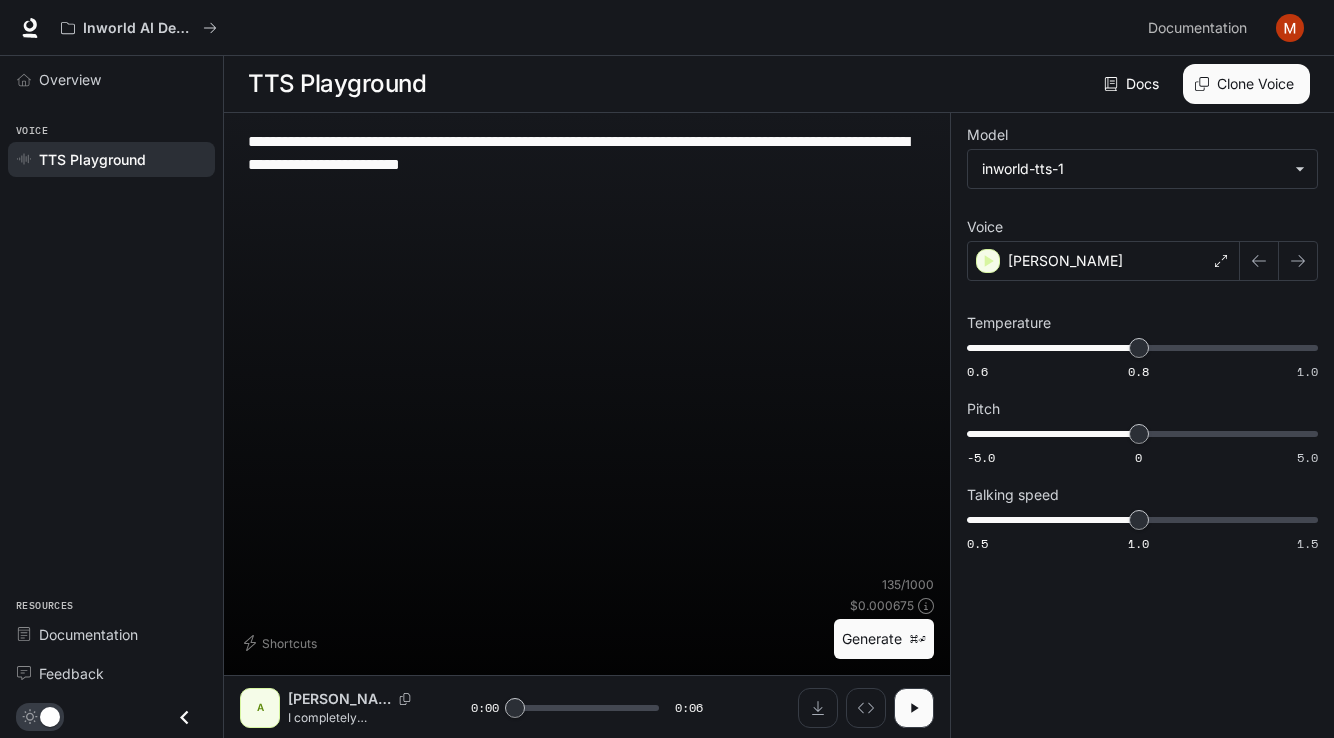 click on "[PERSON_NAME]" at bounding box center [339, 699] 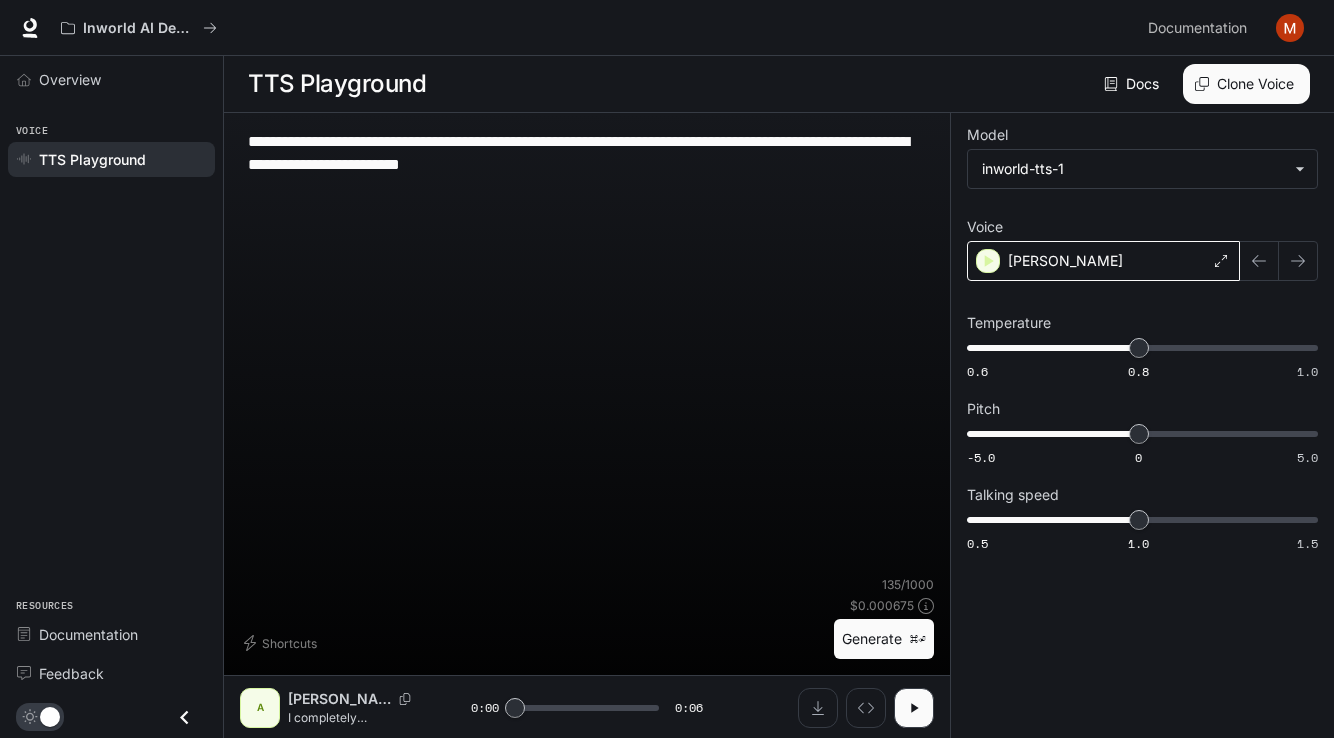 click on "[PERSON_NAME]" at bounding box center (1103, 261) 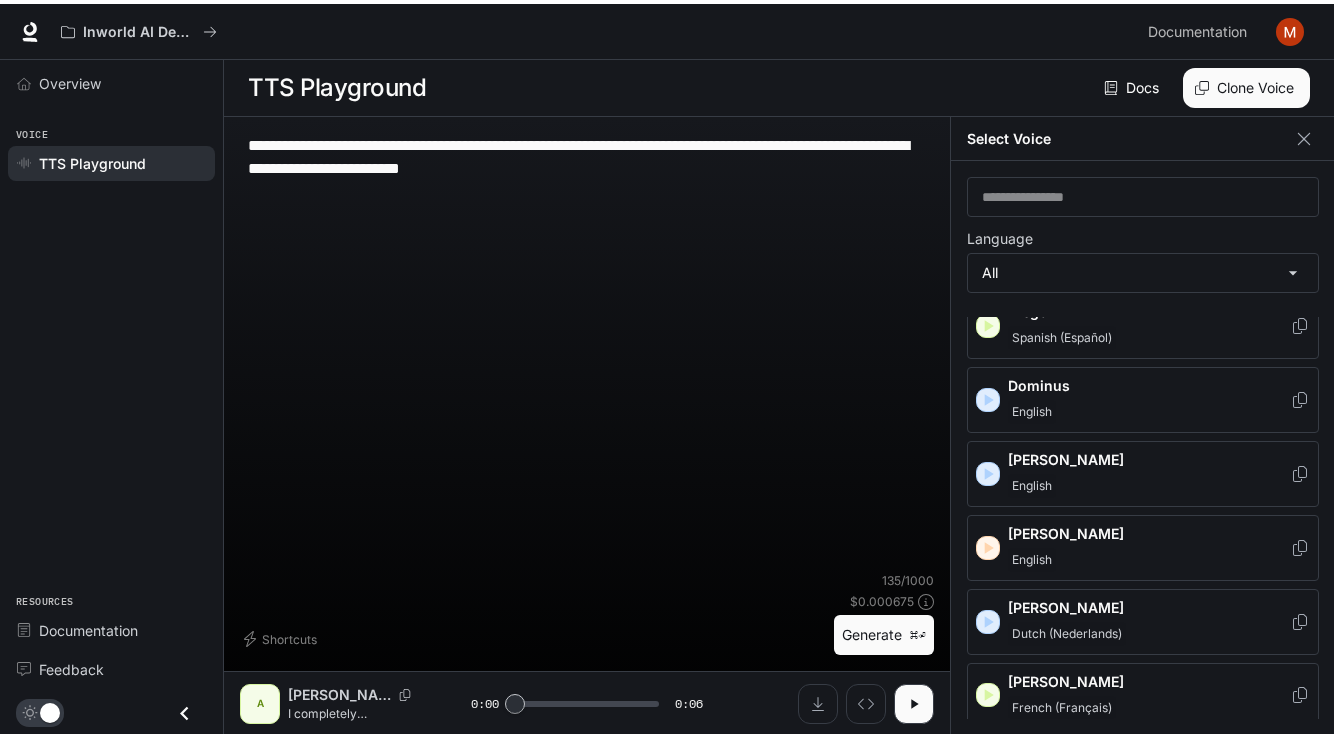 scroll, scrollTop: 571, scrollLeft: 0, axis: vertical 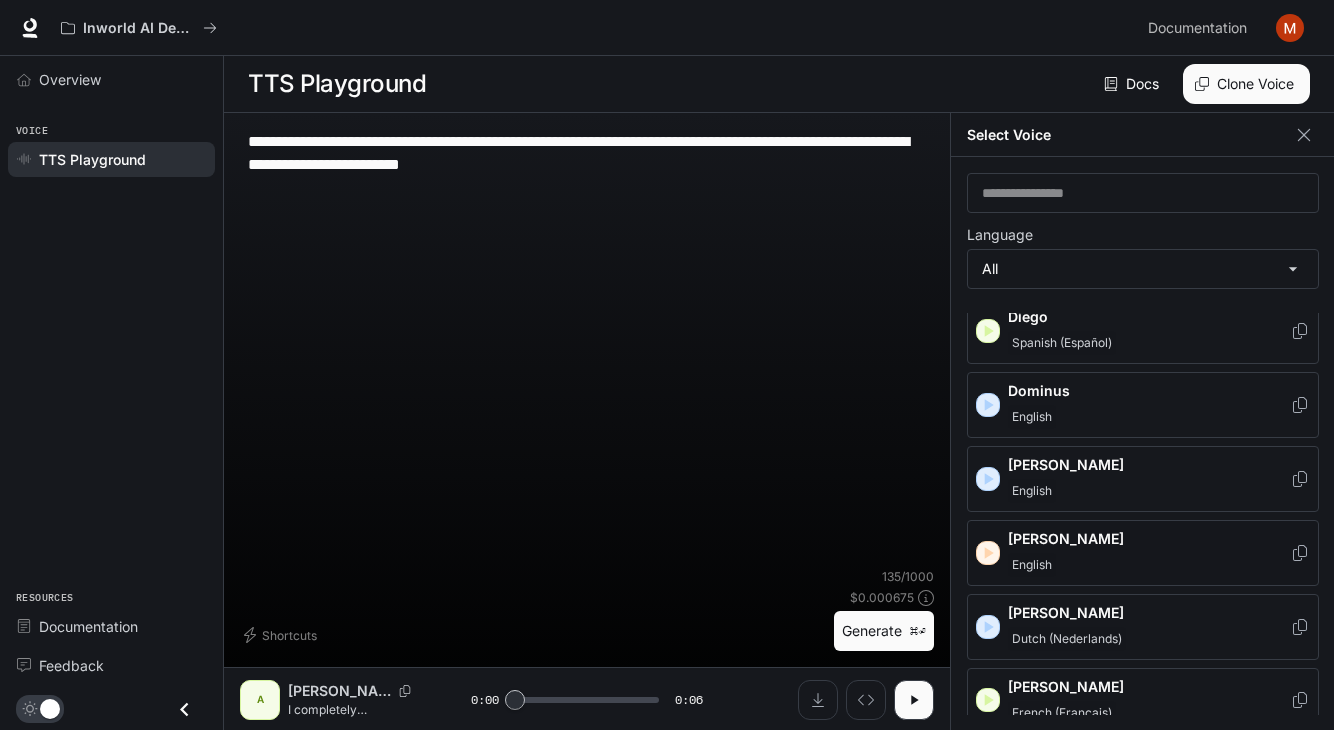 click on "English" at bounding box center [1149, 565] 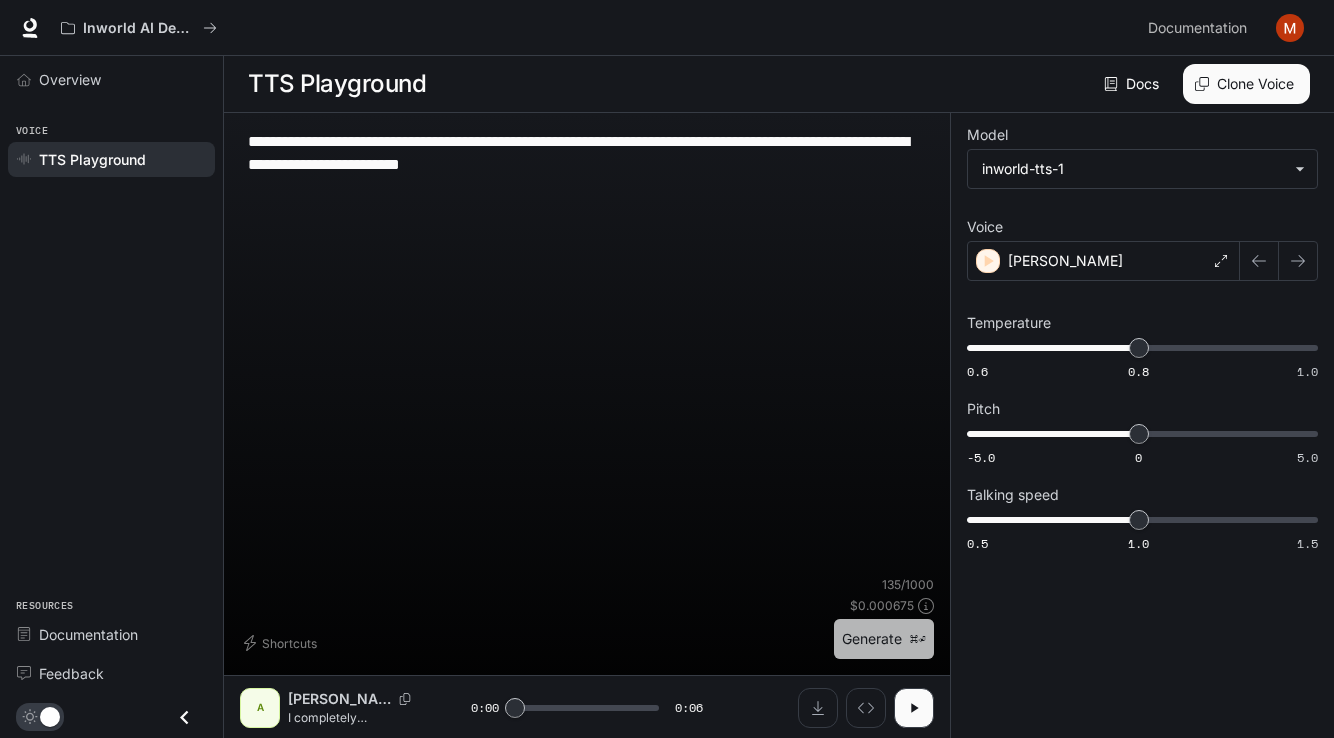 click on "Generate ⌘⏎" at bounding box center [884, 639] 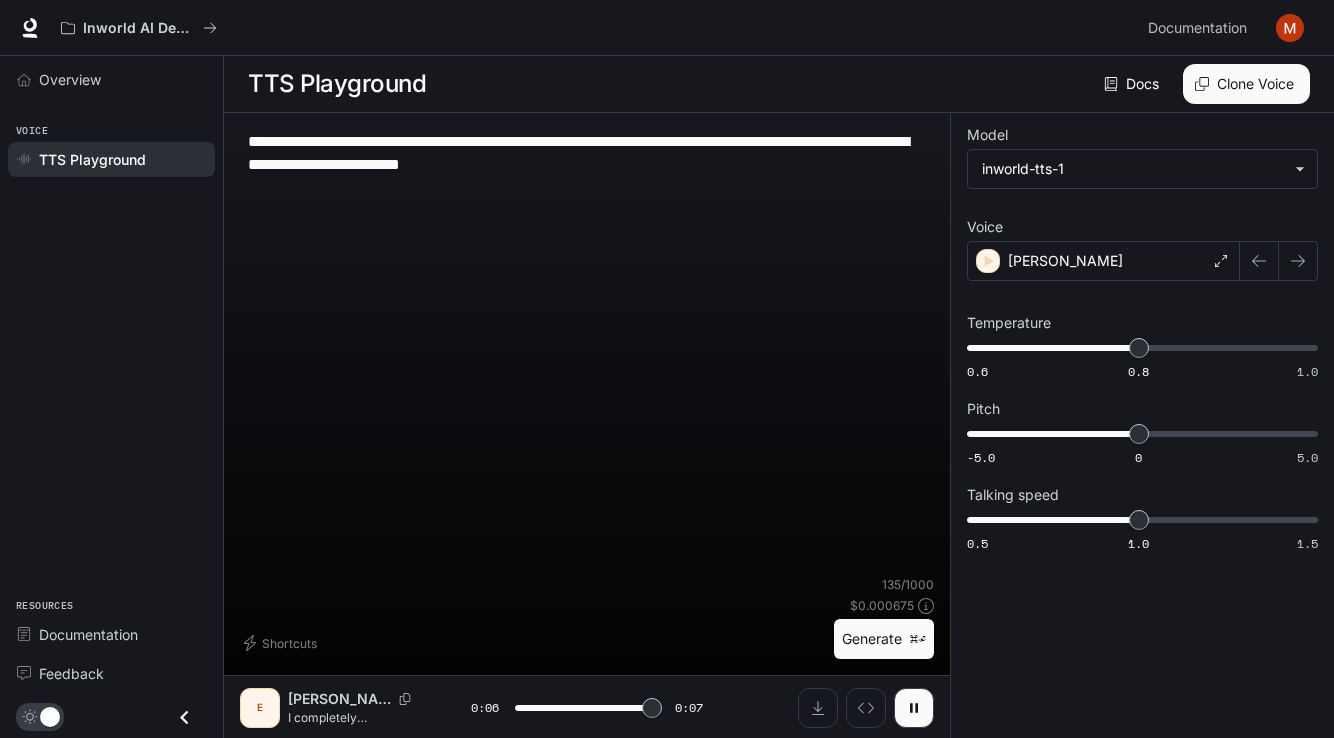 type on "*" 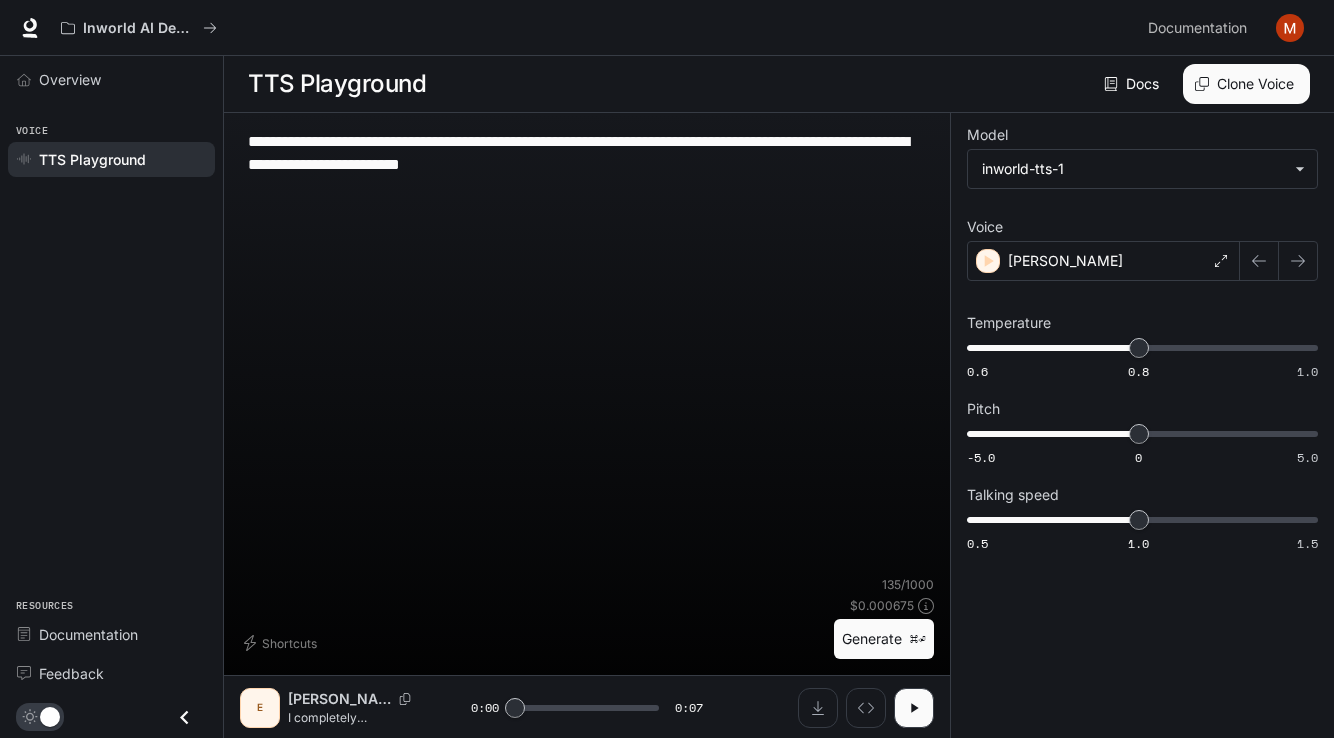 click at bounding box center [1290, 28] 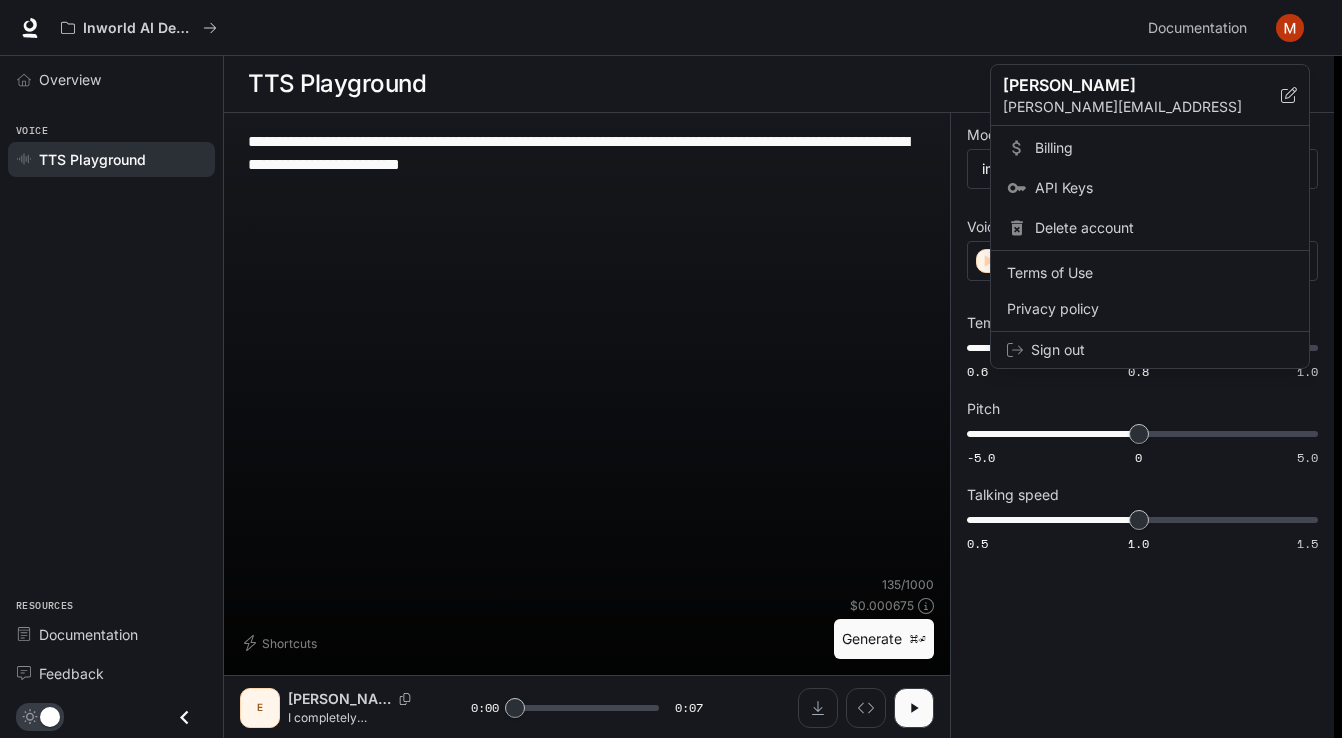 click at bounding box center [671, 369] 